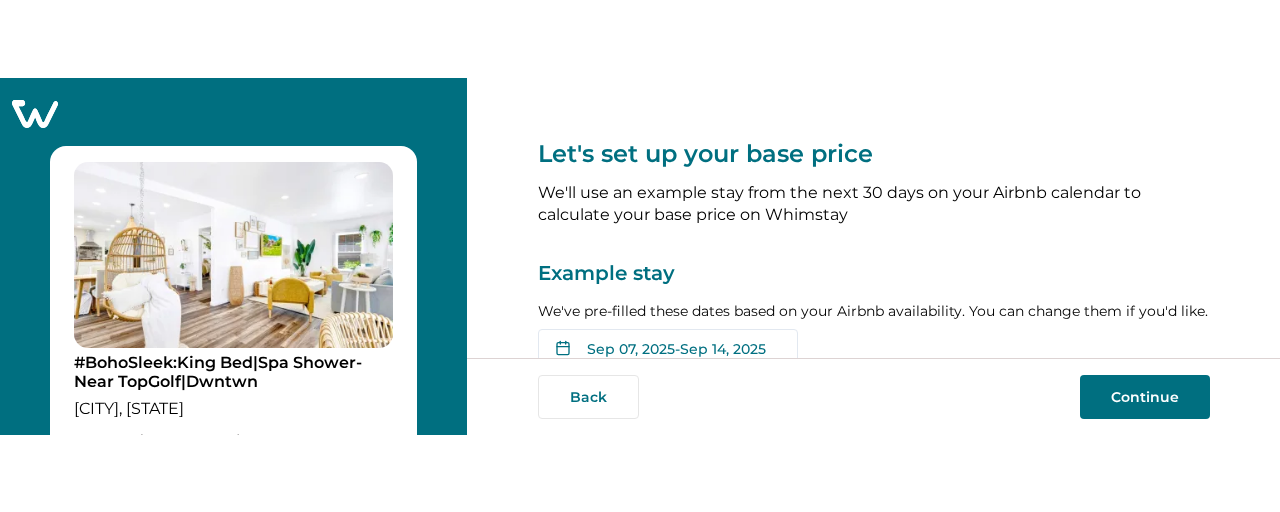 scroll, scrollTop: 0, scrollLeft: 0, axis: both 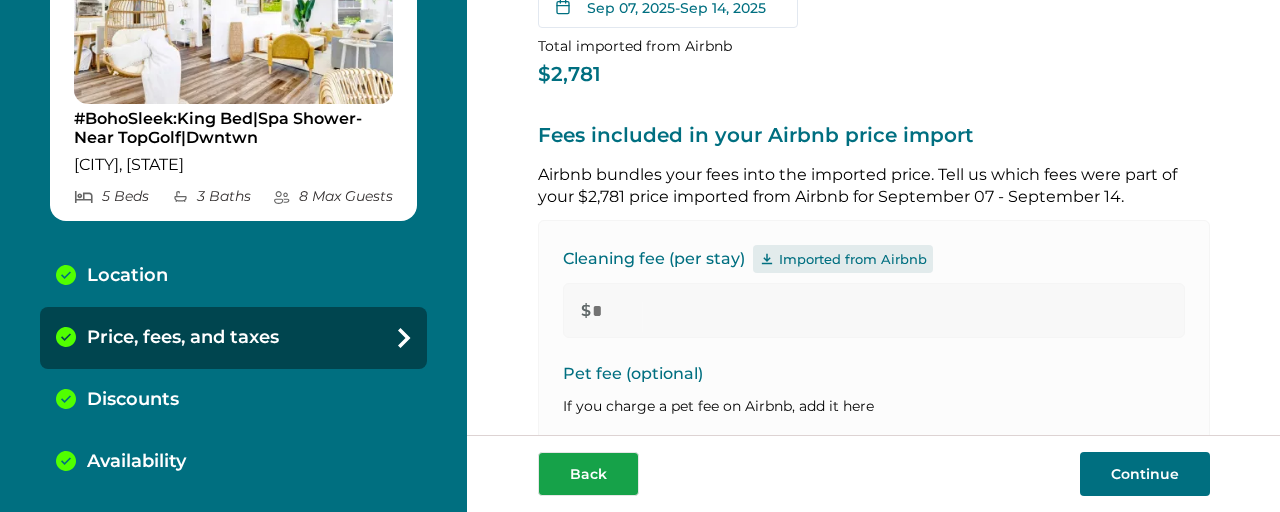 click on "Back" at bounding box center (588, 474) 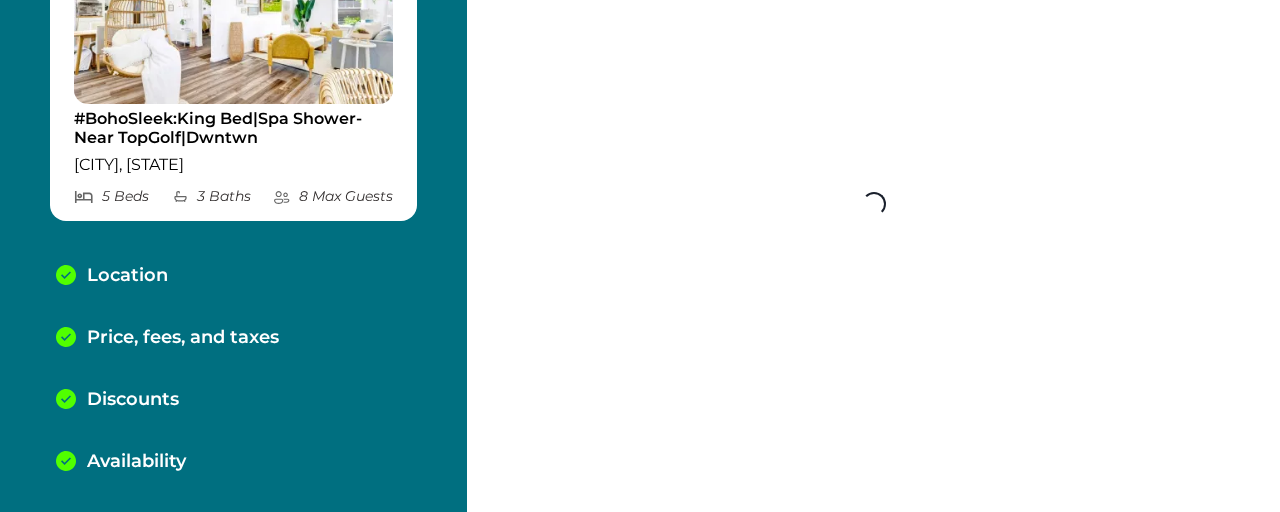 scroll, scrollTop: 0, scrollLeft: 0, axis: both 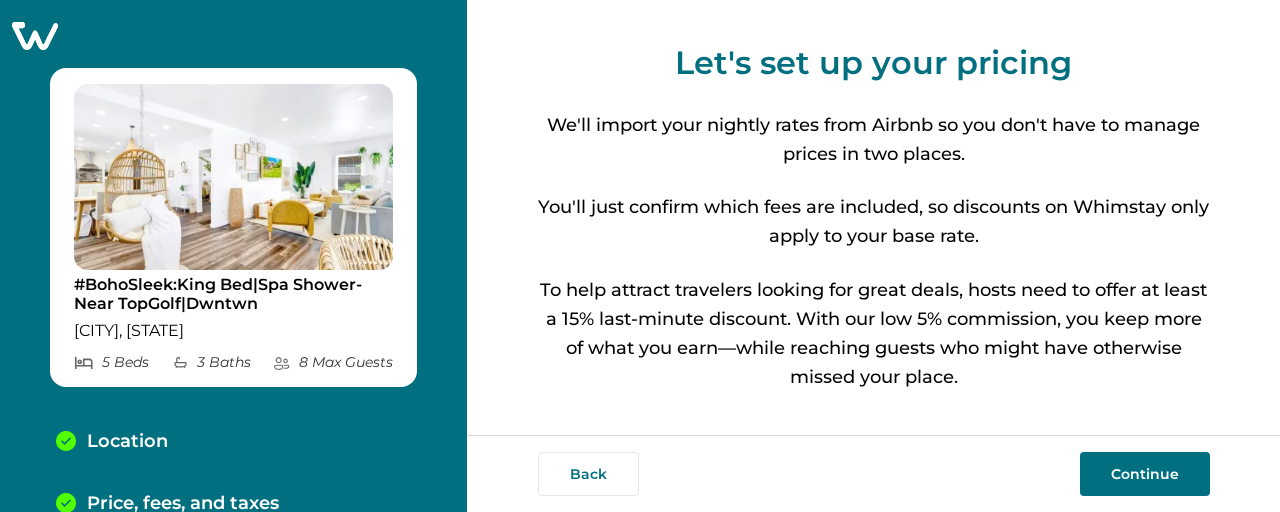 click 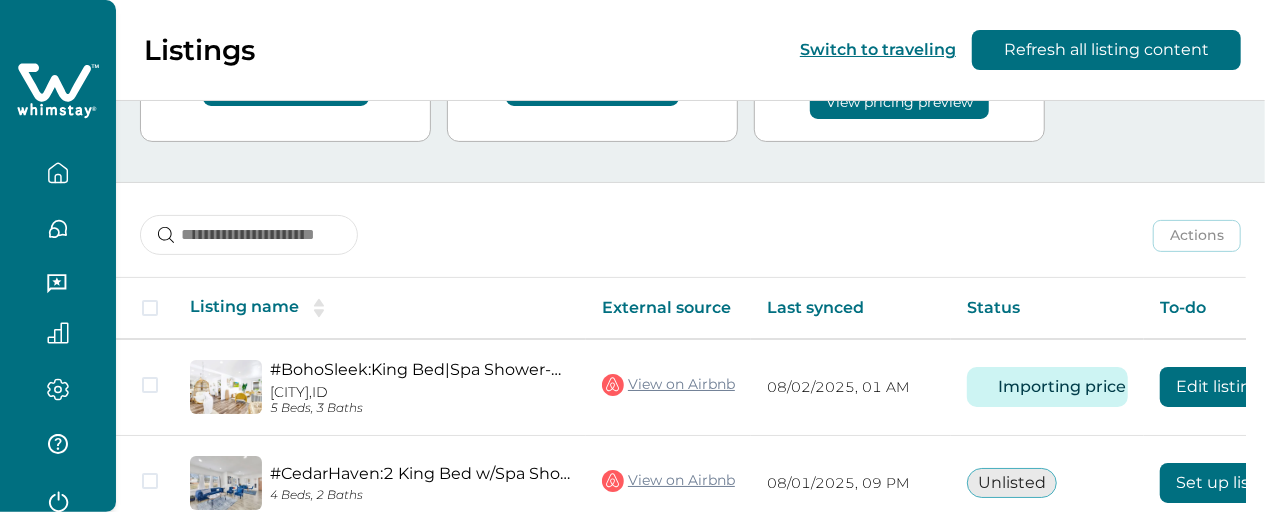 scroll, scrollTop: 186, scrollLeft: 0, axis: vertical 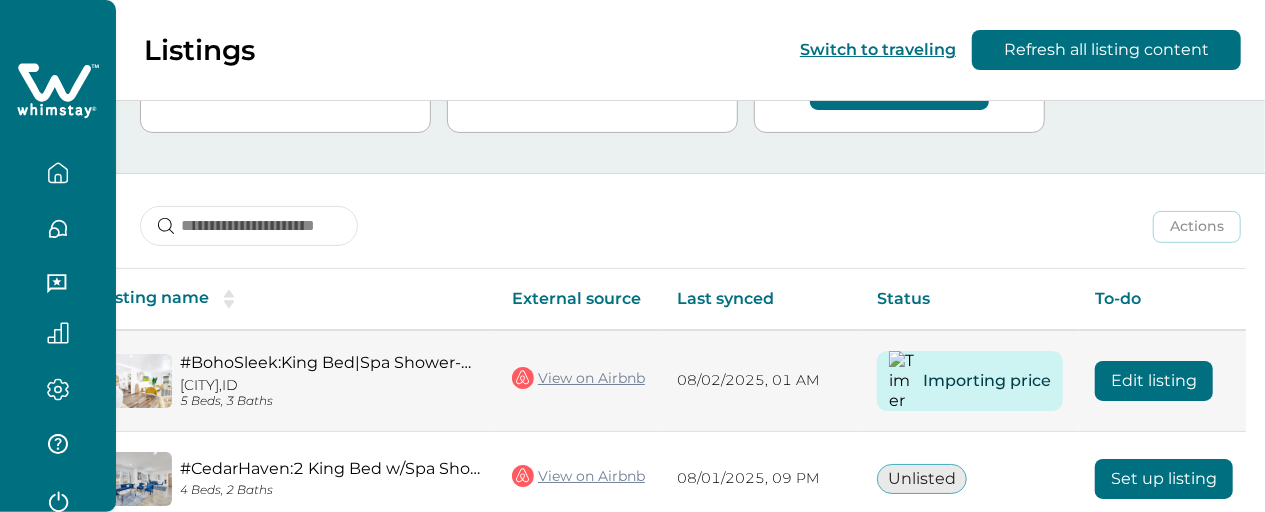 click on "Edit listing" at bounding box center (1154, 381) 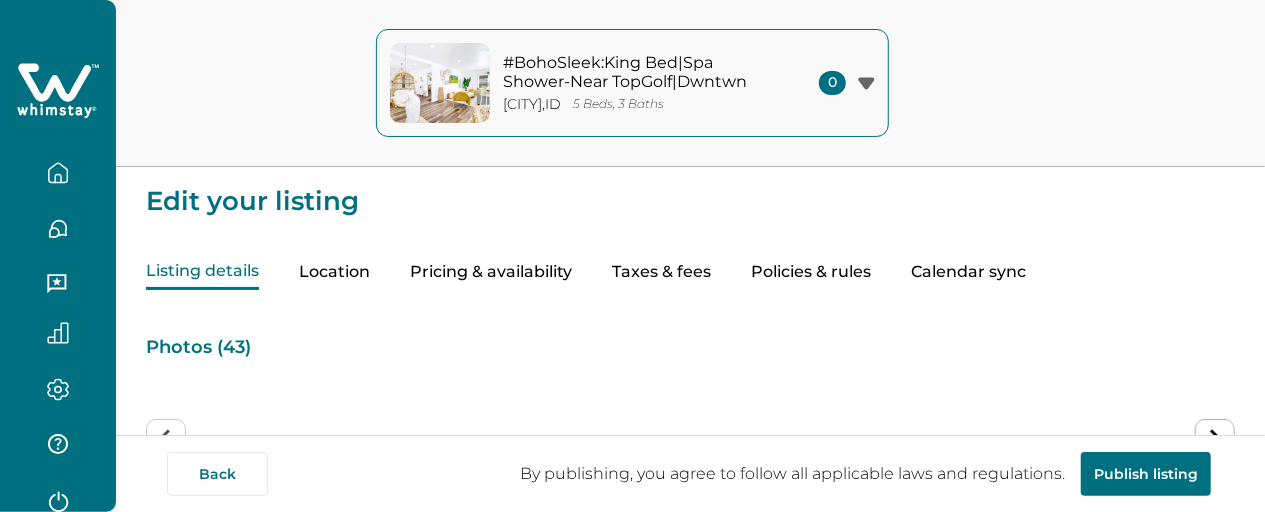 type on "*" 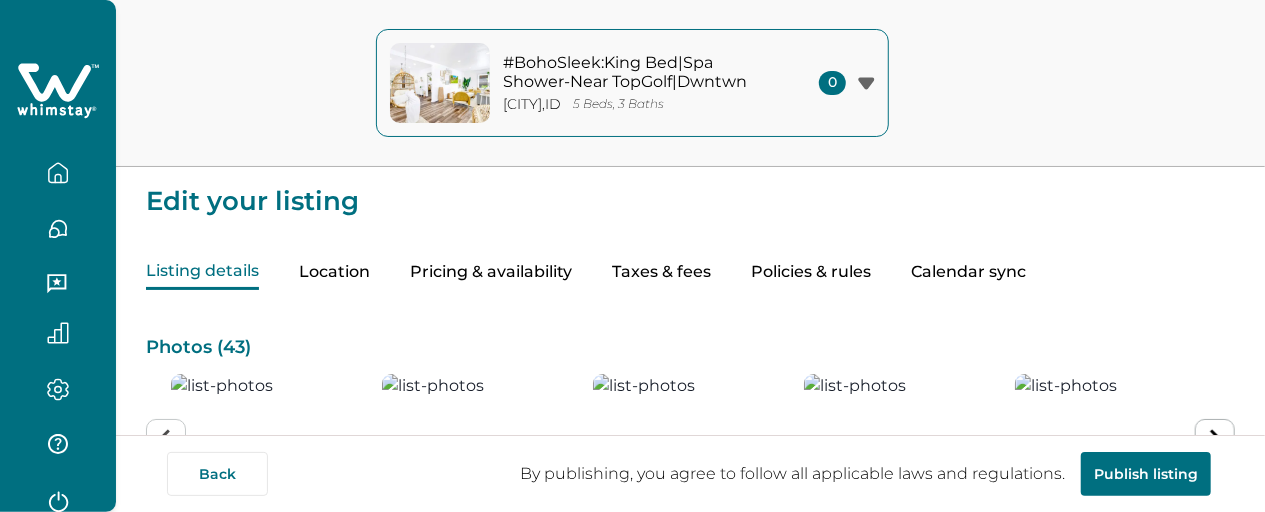 click on "Taxes & fees" at bounding box center (661, 272) 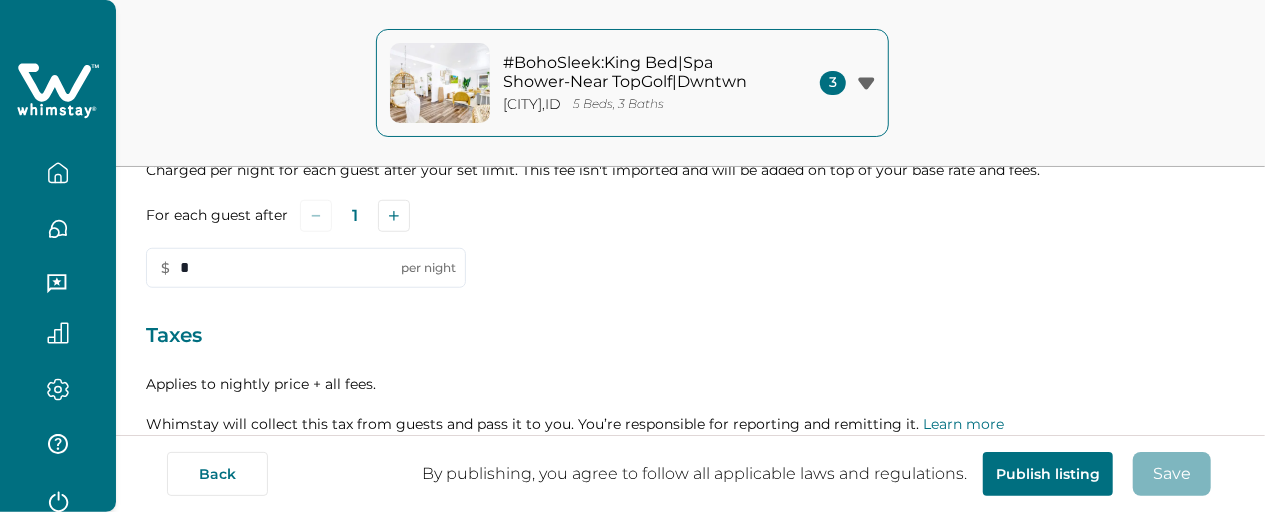 scroll, scrollTop: 884, scrollLeft: 0, axis: vertical 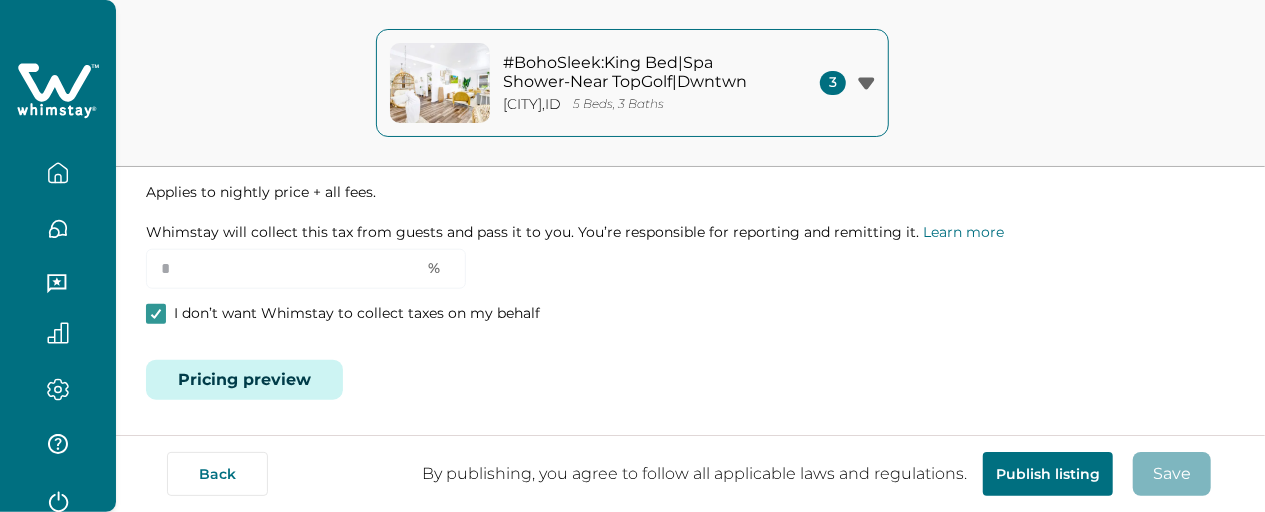 click on "Pricing preview" at bounding box center [244, 380] 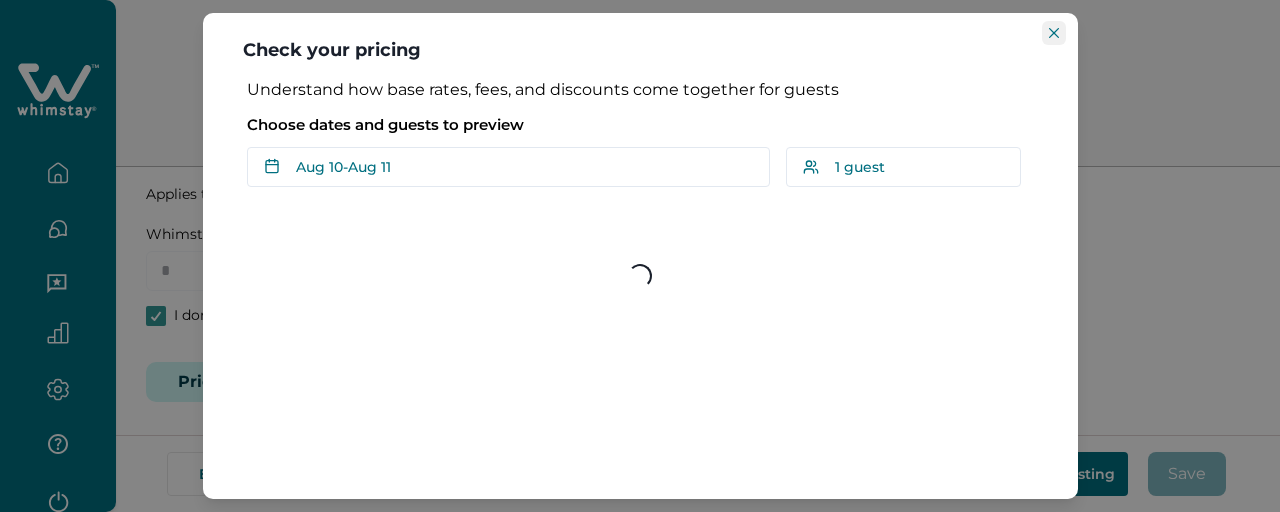 click at bounding box center [1054, 33] 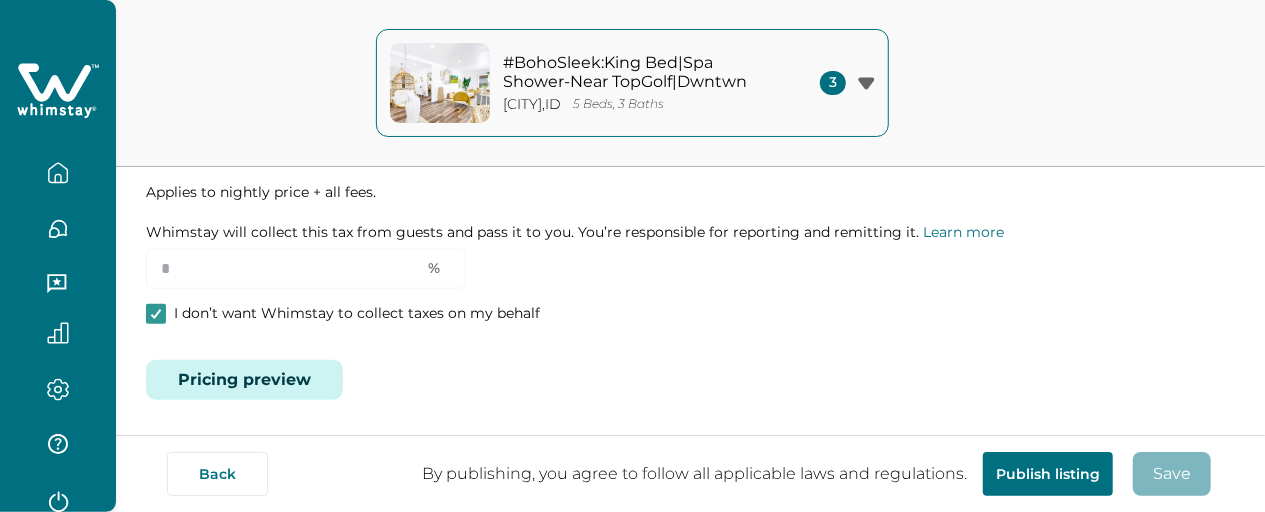 type 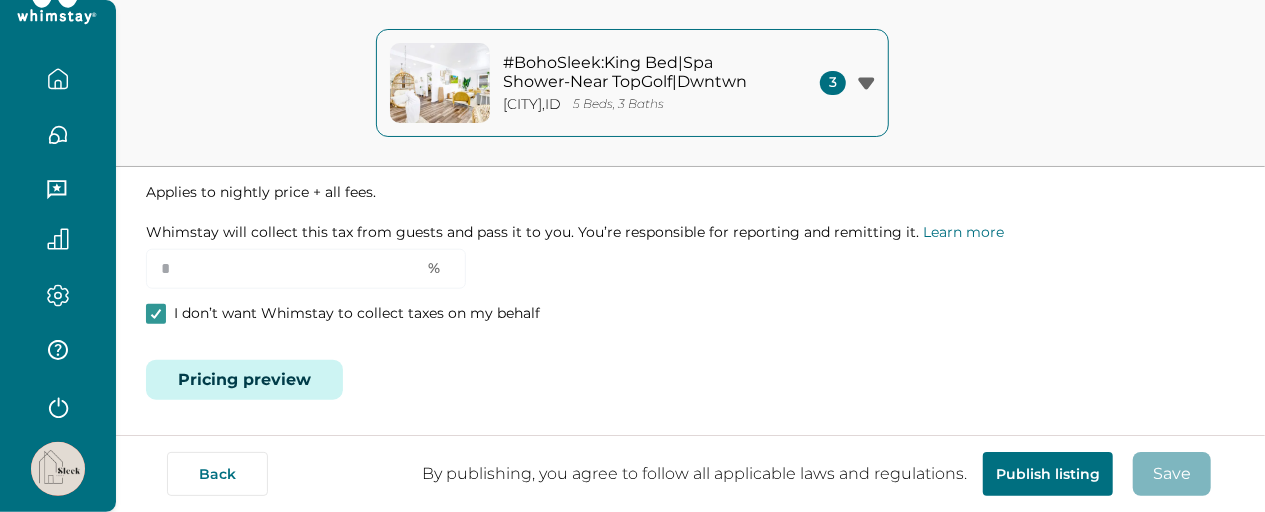 scroll, scrollTop: 0, scrollLeft: 0, axis: both 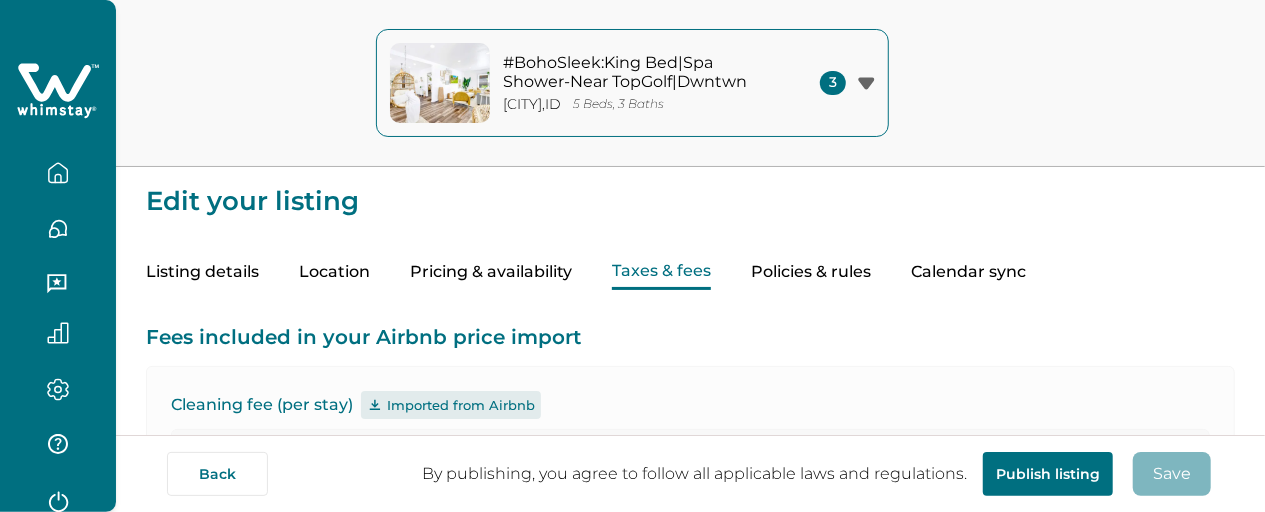 click on "Listing details" at bounding box center [202, 272] 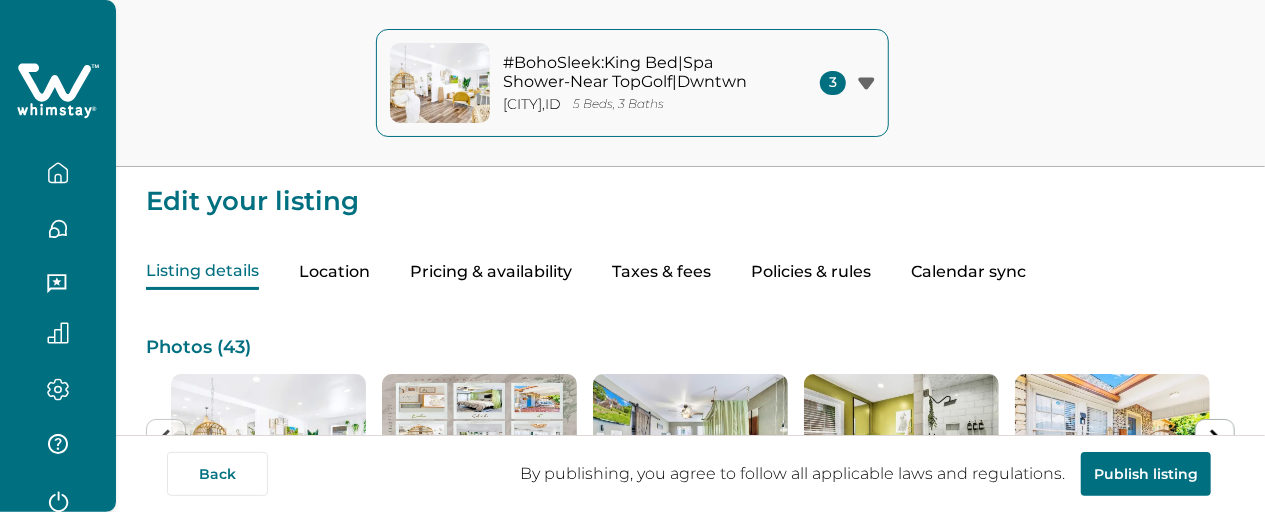 click on "Location" at bounding box center (334, 272) 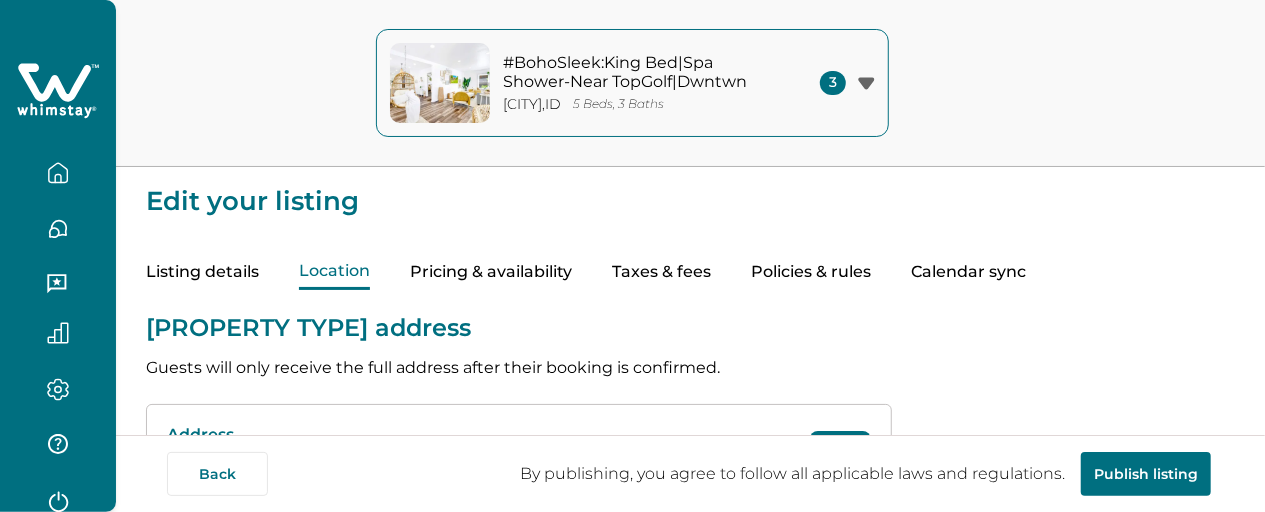 click on "Pricing & availability" at bounding box center (491, 272) 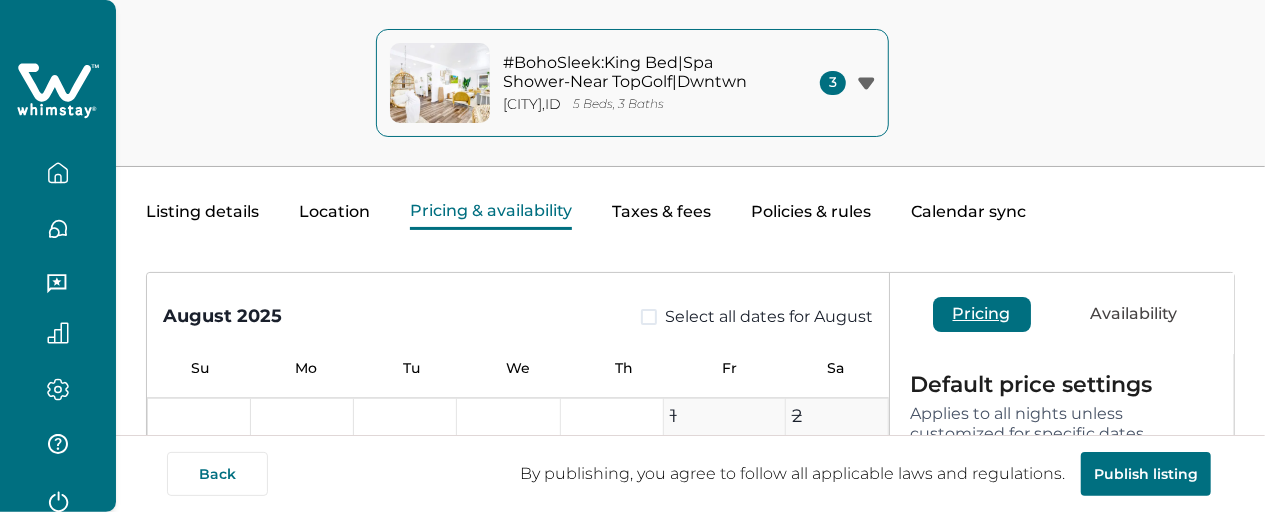 scroll, scrollTop: 62, scrollLeft: 0, axis: vertical 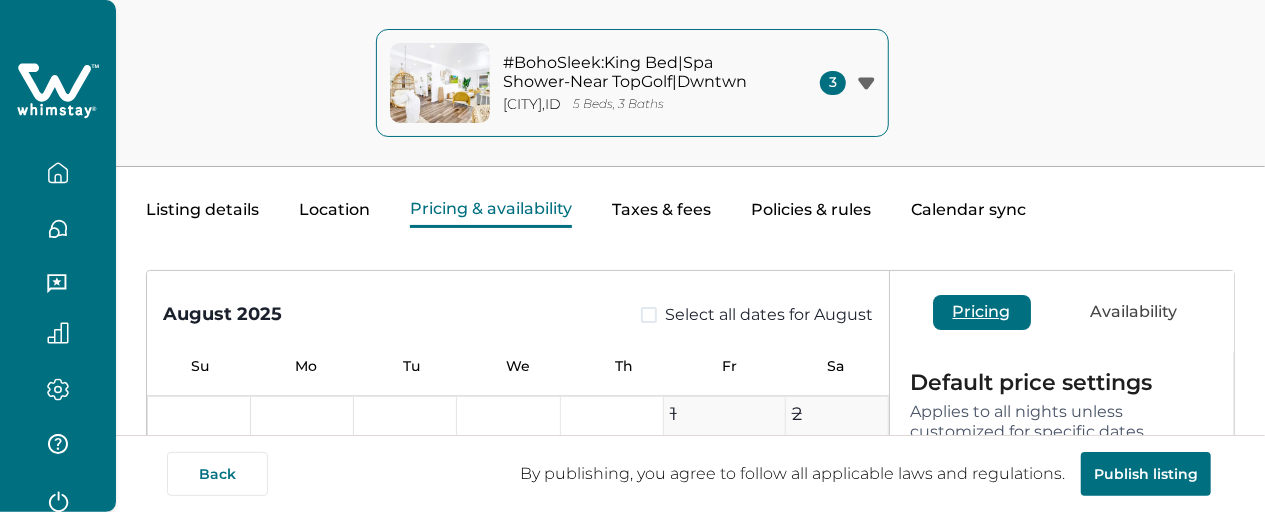 click on "Taxes & fees" at bounding box center [661, 210] 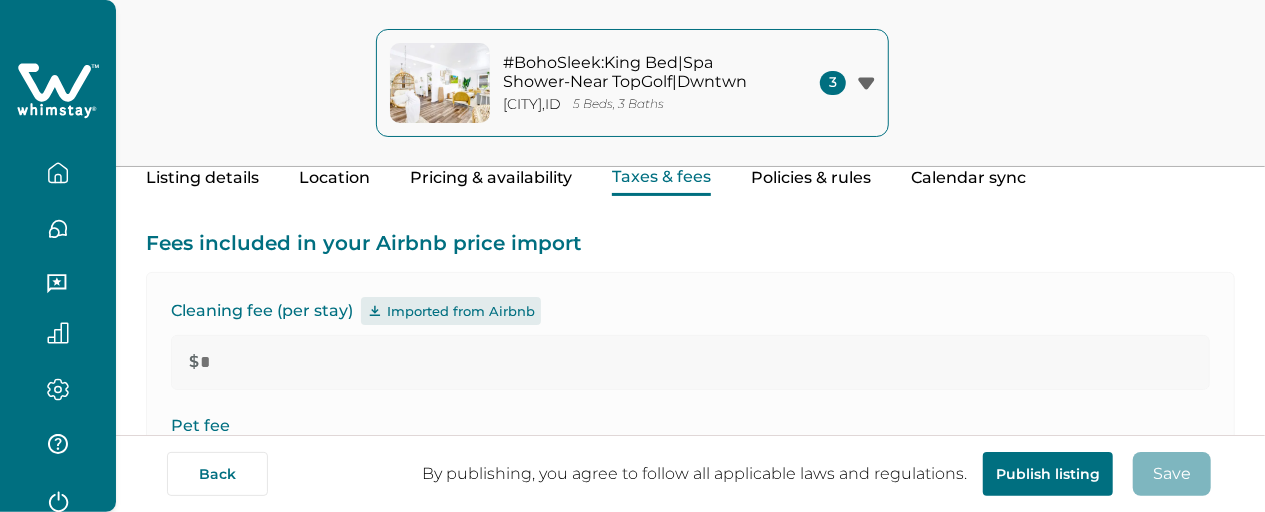 scroll, scrollTop: 96, scrollLeft: 0, axis: vertical 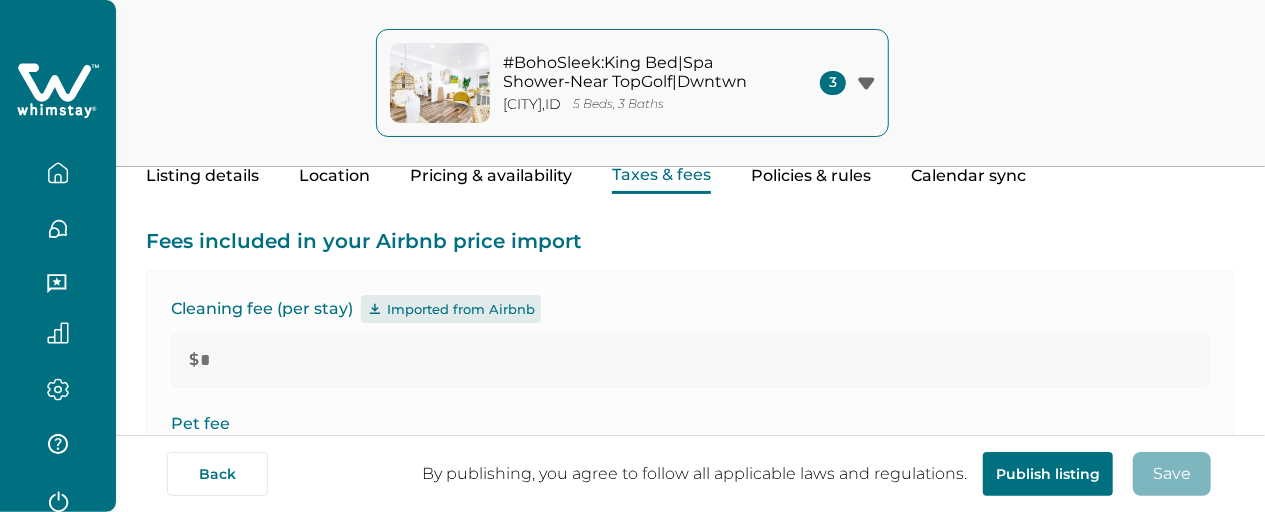 type 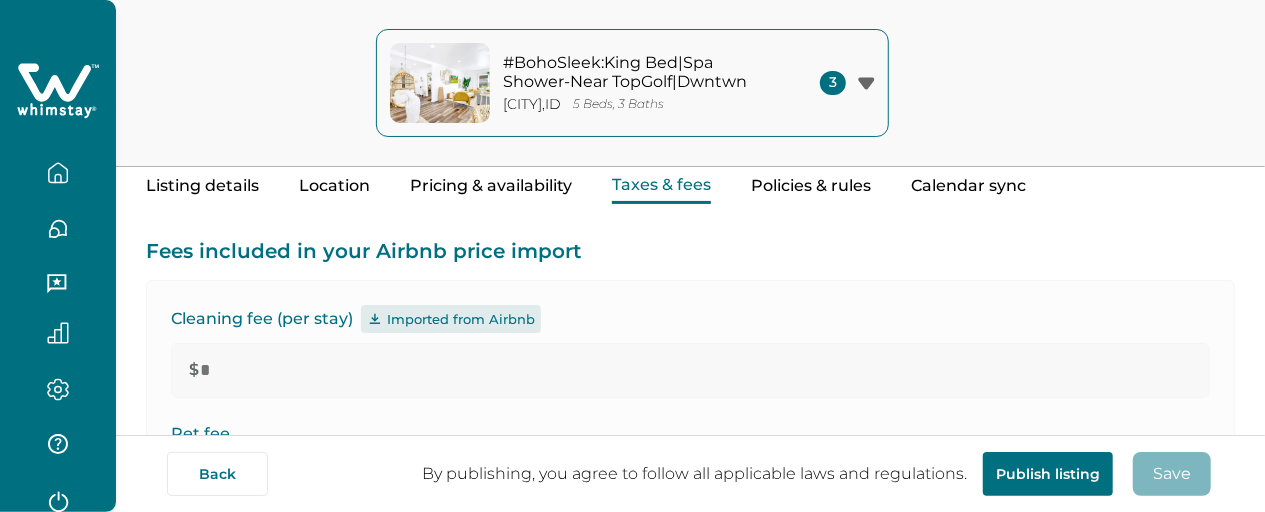 scroll, scrollTop: 86, scrollLeft: 0, axis: vertical 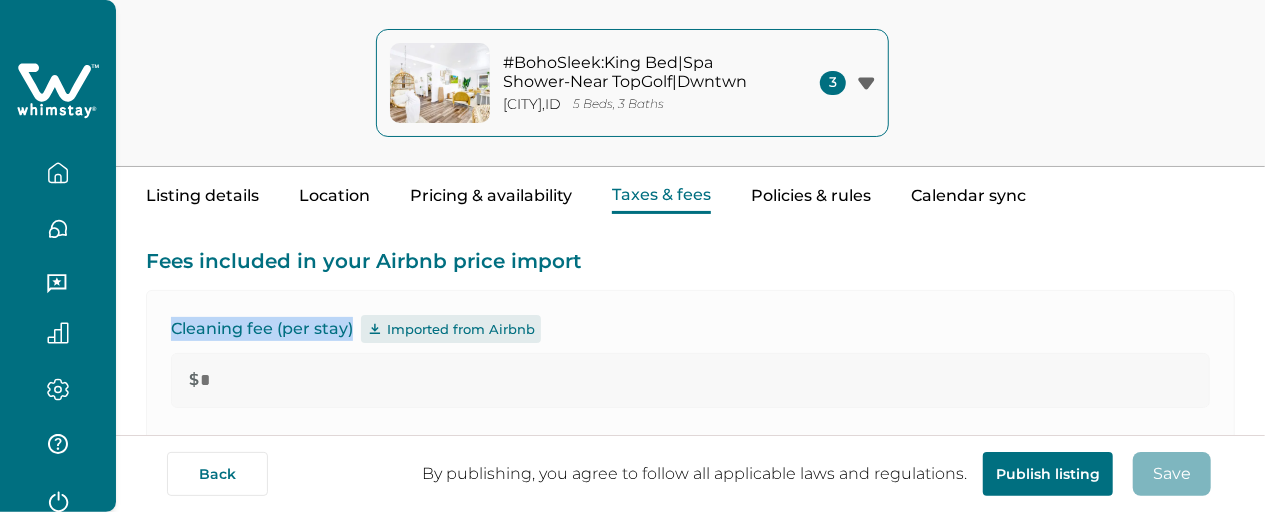 drag, startPoint x: 171, startPoint y: 331, endPoint x: 350, endPoint y: 329, distance: 179.01117 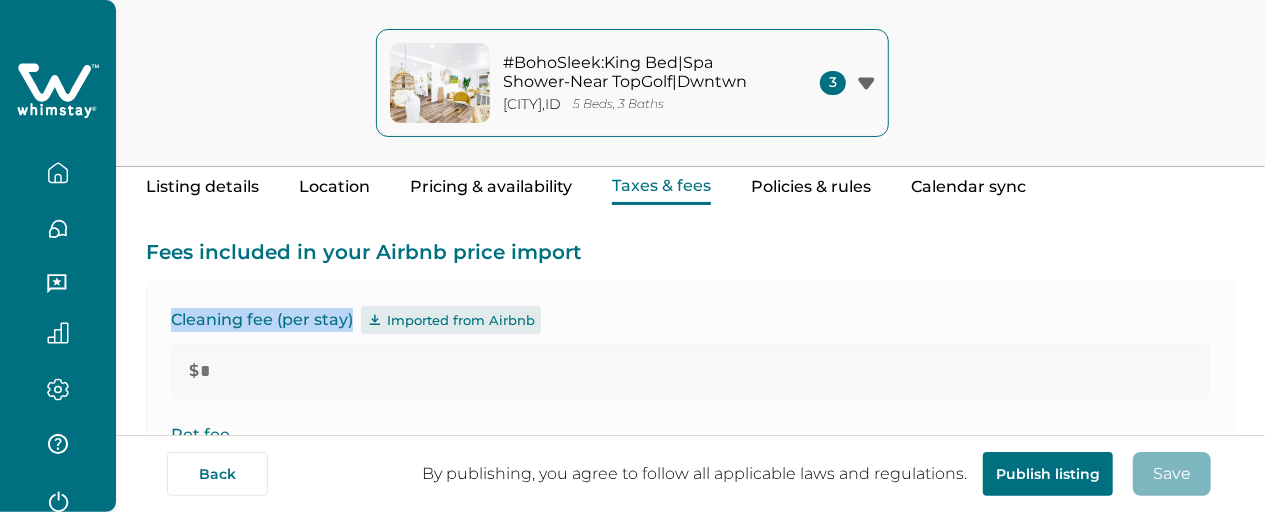 scroll, scrollTop: 89, scrollLeft: 0, axis: vertical 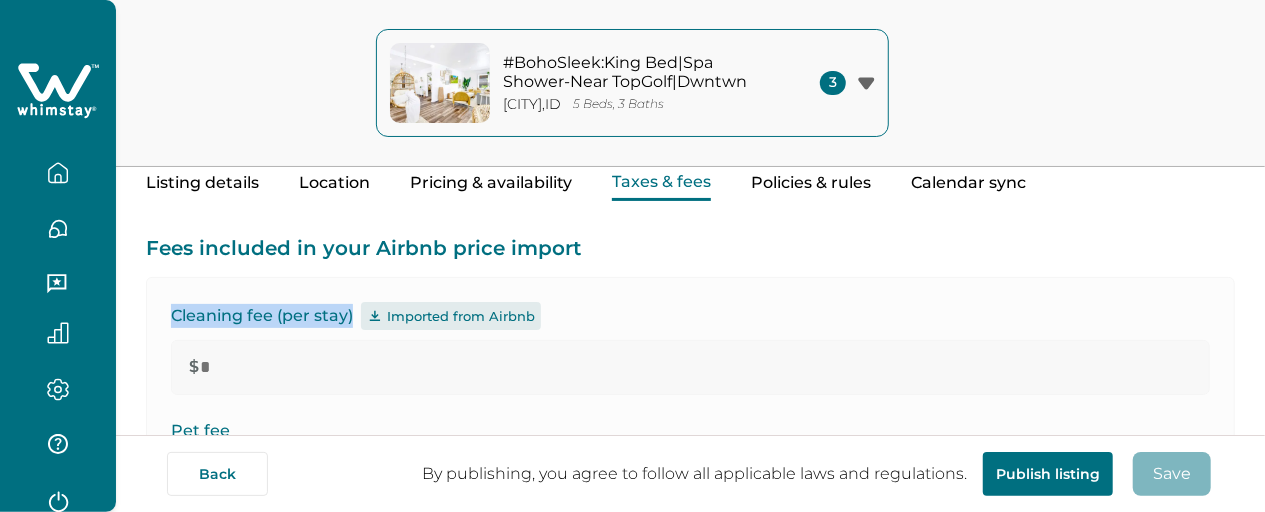 click on "Fees included in your Airbnb price import Cleaning fee (per stay) Imported from Airbnb $ * Pet fee If you charge a pet fee on Airbnb, add it here Maximum number of pets allowed: 1 Fee per stay Fee per night $ * per stay Additional fees Additional guest fee Charged per night for each guest after your set limit. This fee isn't imported and will be added on top of your base rate and fees. For each guest after 1 $ * per night Taxes Applies to nightly price + all fees.  Whimstay will collect this tax from guests and pass it to you. You’re responsible for reporting and remitting it.   Learn more * %   I don’t want Whimstay to collect taxes on my behalf   Pricing preview" at bounding box center (690, 696) 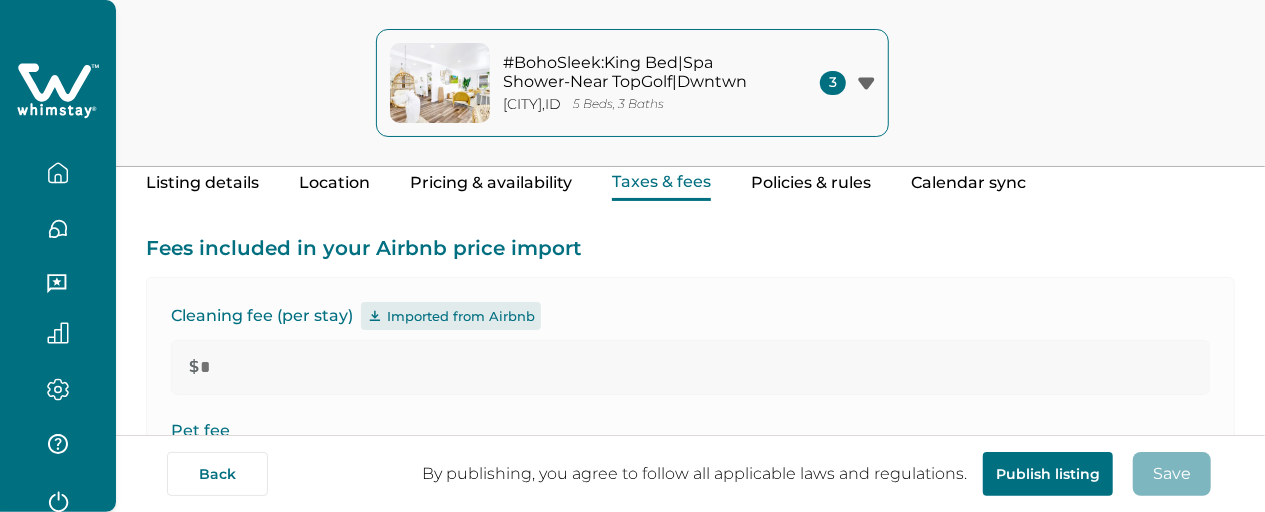 click on "Pricing & availability" at bounding box center [491, 183] 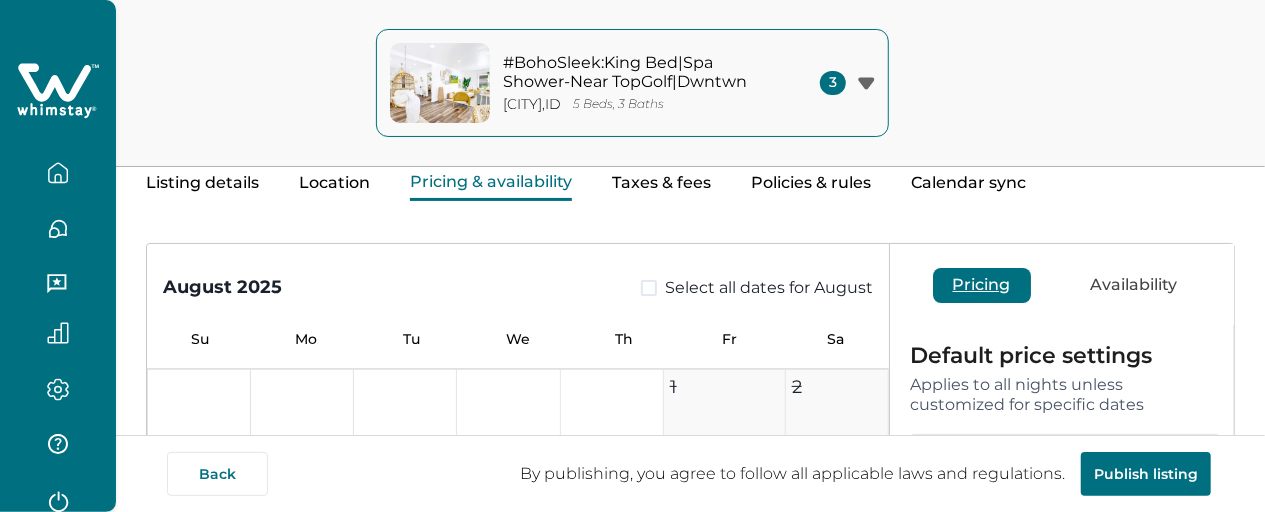click on "Taxes & fees" at bounding box center [661, 183] 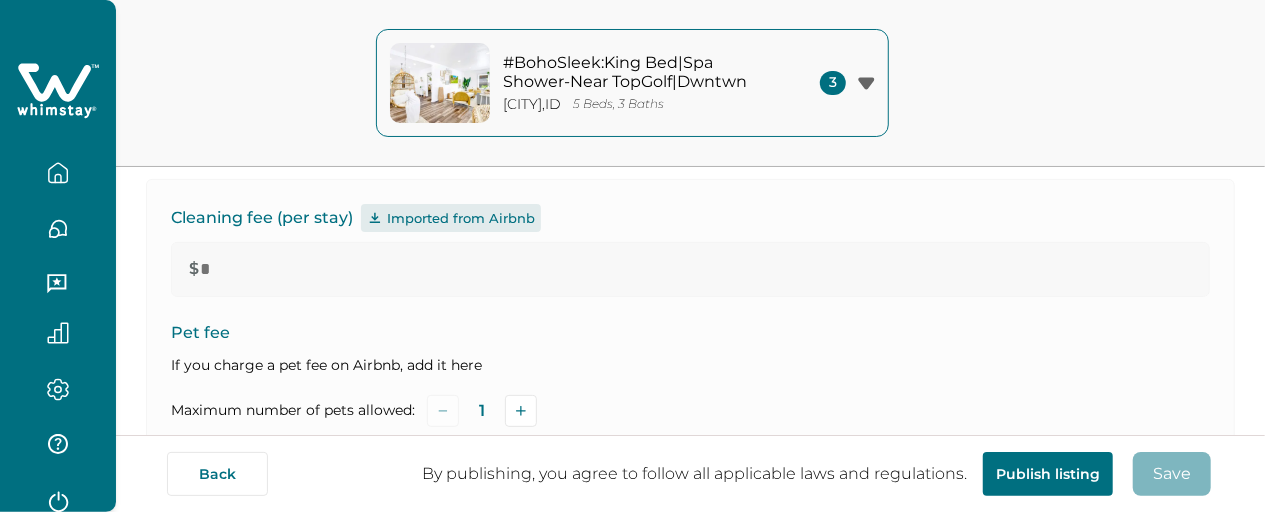 scroll, scrollTop: 188, scrollLeft: 0, axis: vertical 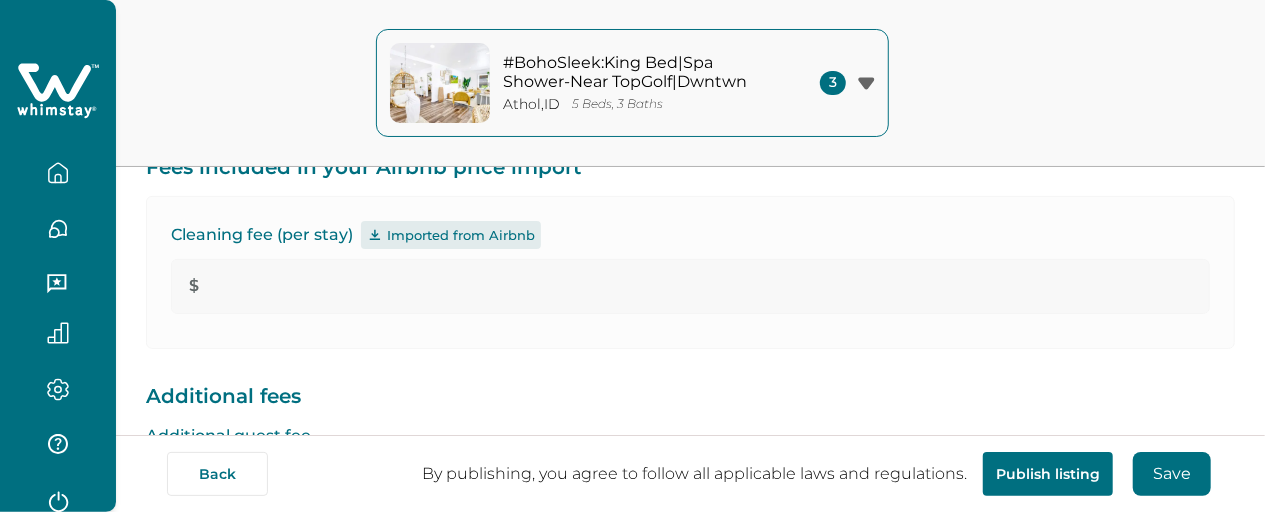 type on "*" 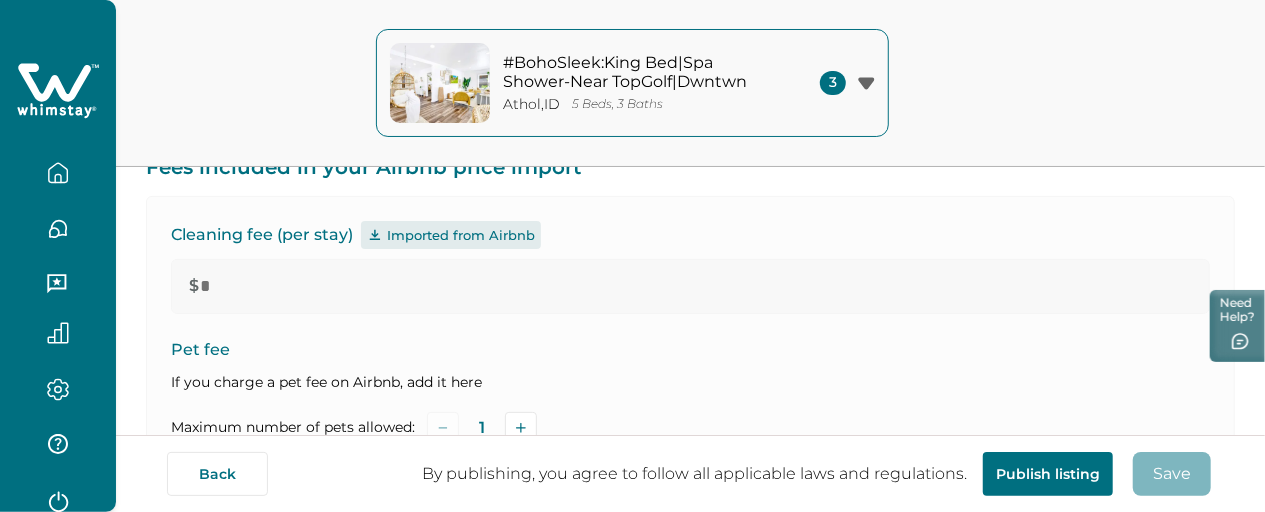 scroll, scrollTop: 230, scrollLeft: 0, axis: vertical 